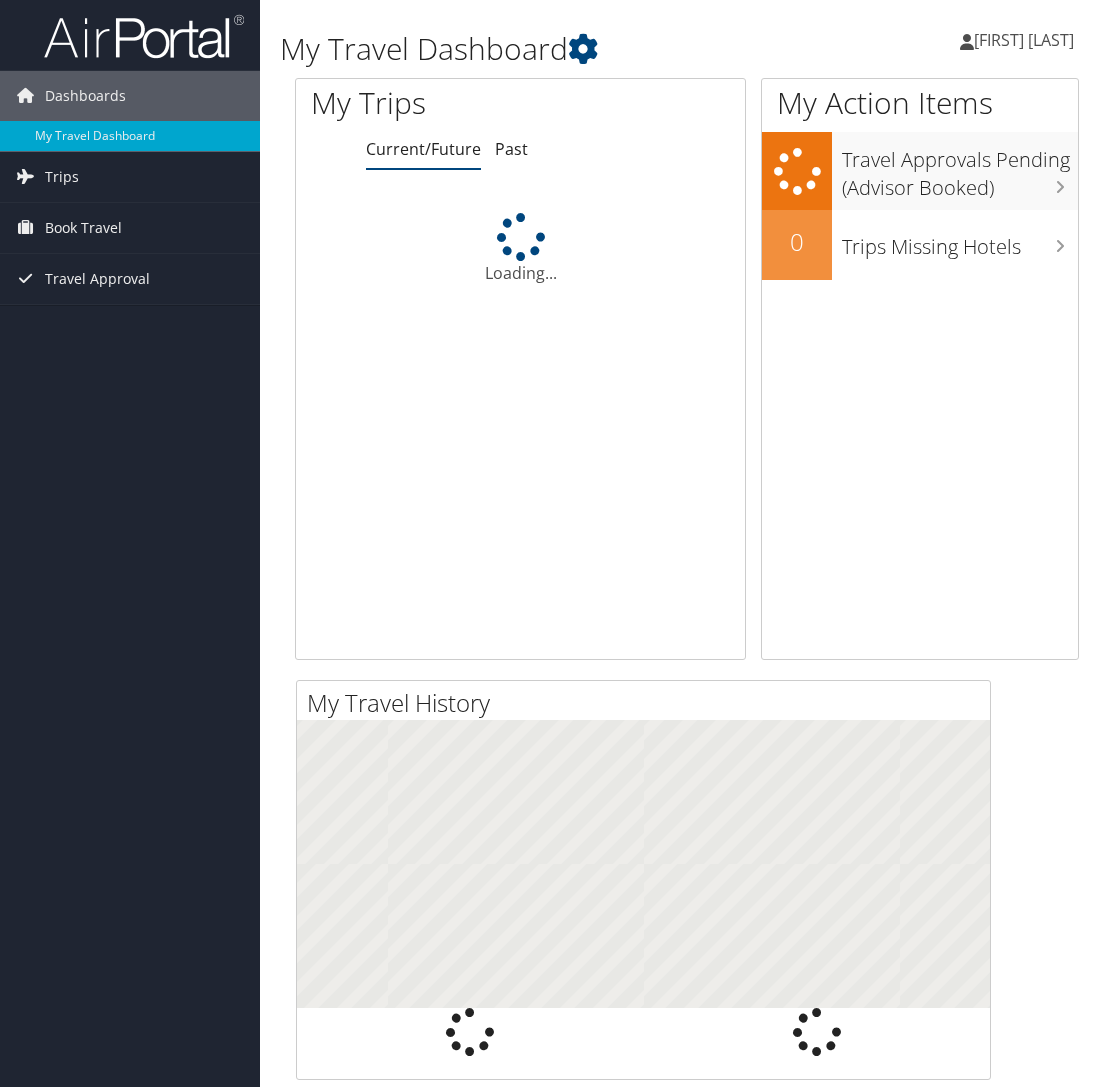 scroll, scrollTop: 0, scrollLeft: 0, axis: both 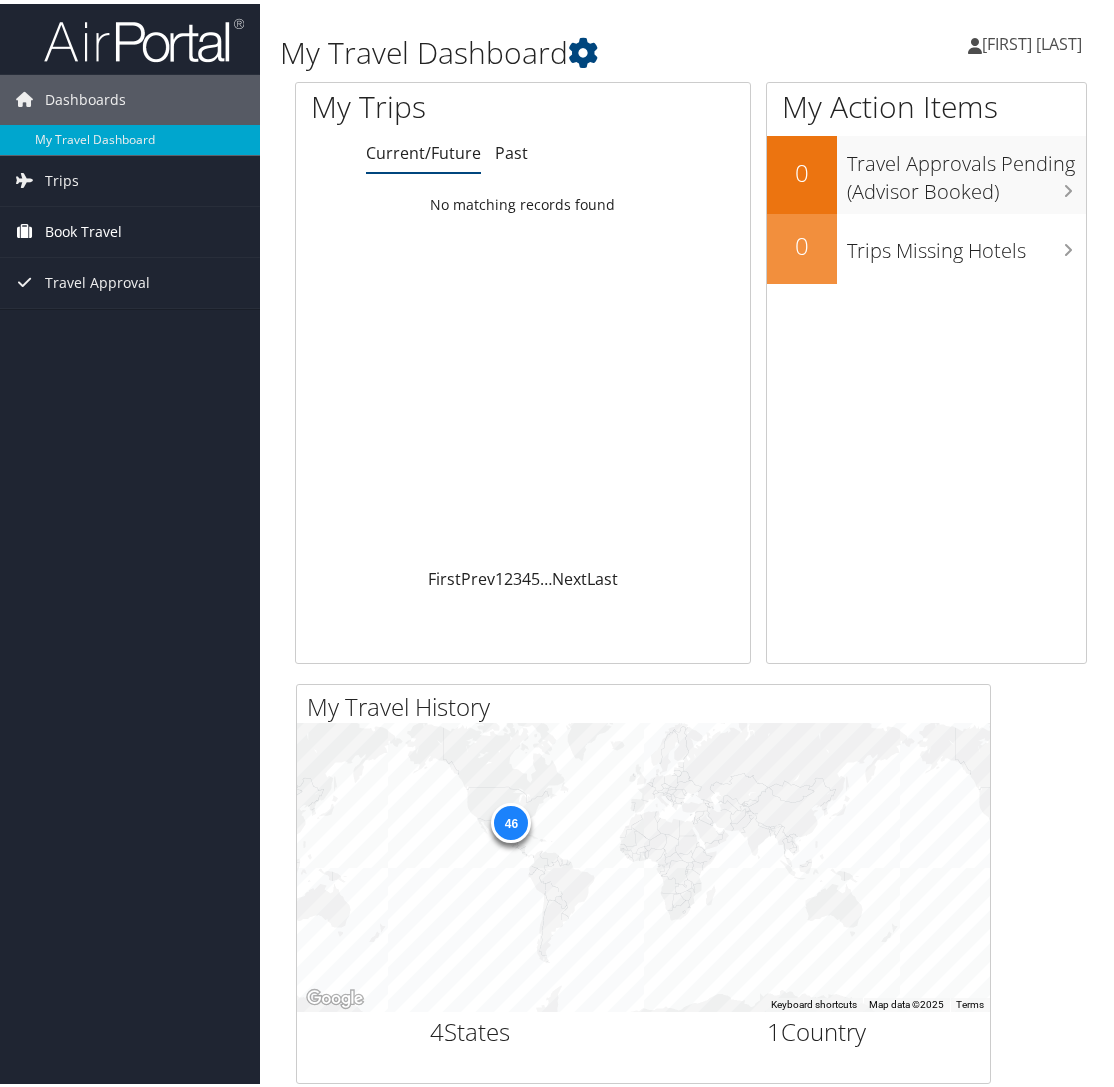 click on "Book Travel" at bounding box center [83, 228] 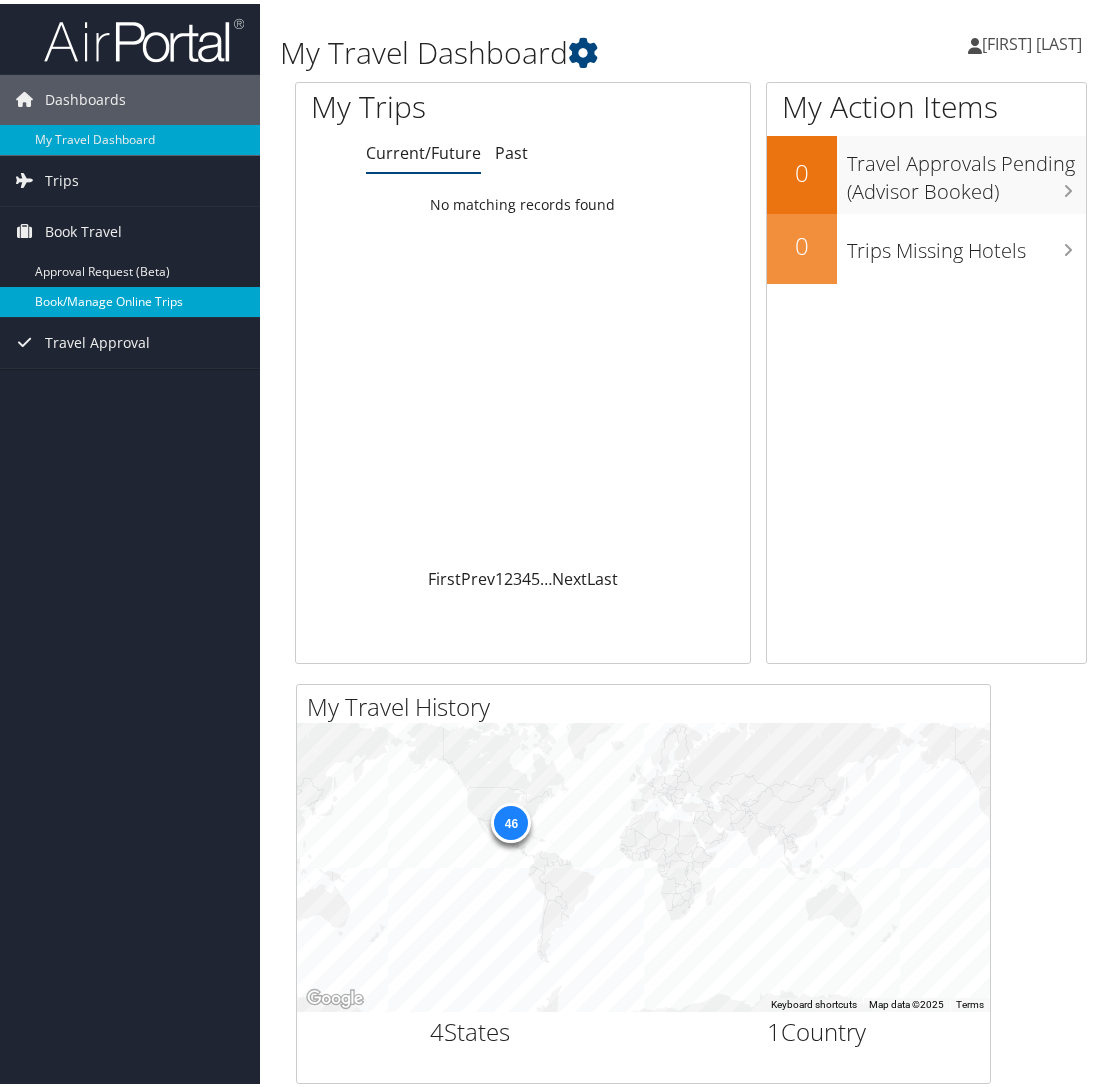 click on "Book/Manage Online Trips" at bounding box center [130, 298] 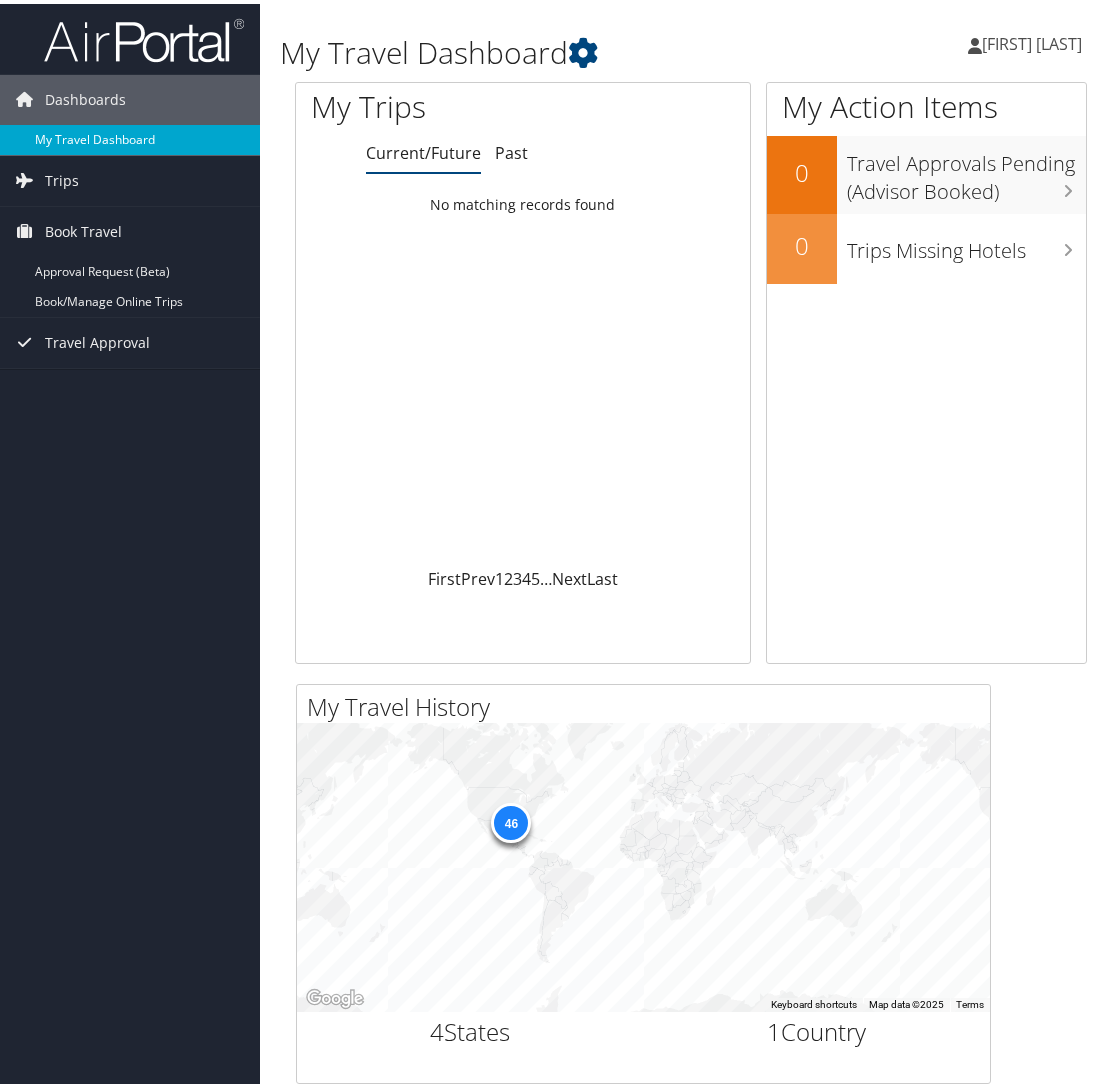 click on "My Travel Dashboard" at bounding box center [130, 136] 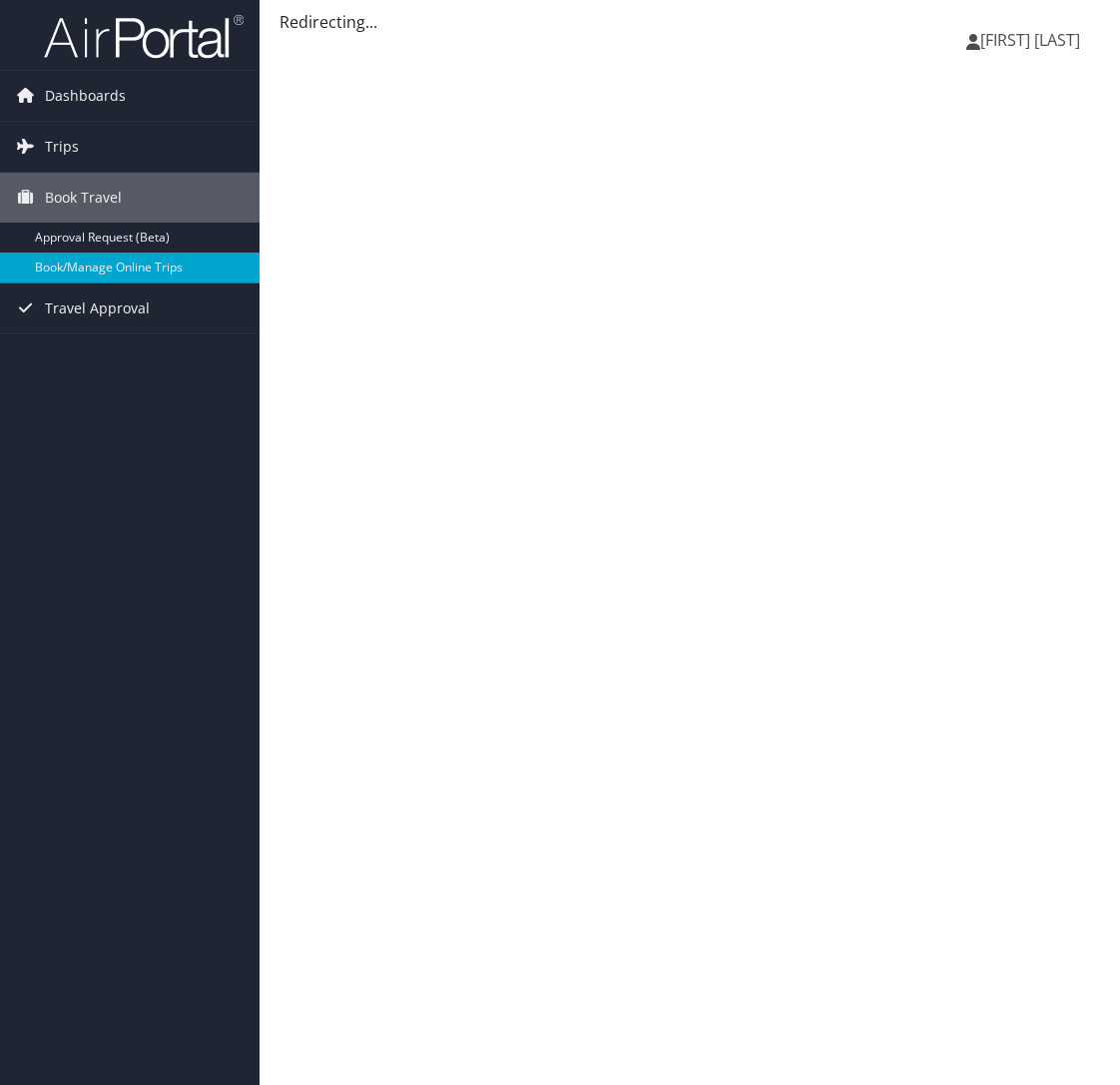 scroll, scrollTop: 0, scrollLeft: 0, axis: both 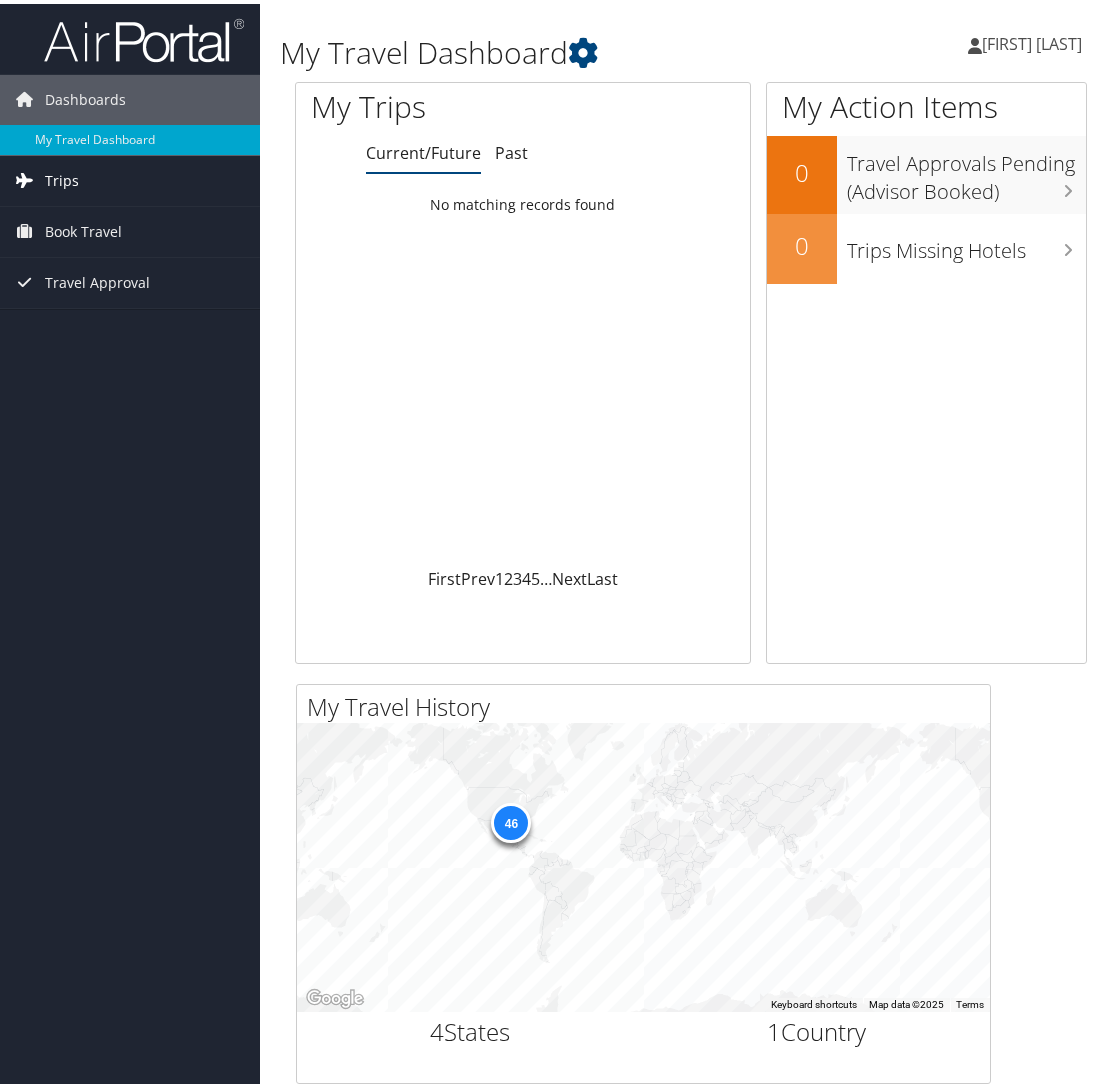 click on "Trips" at bounding box center [62, 177] 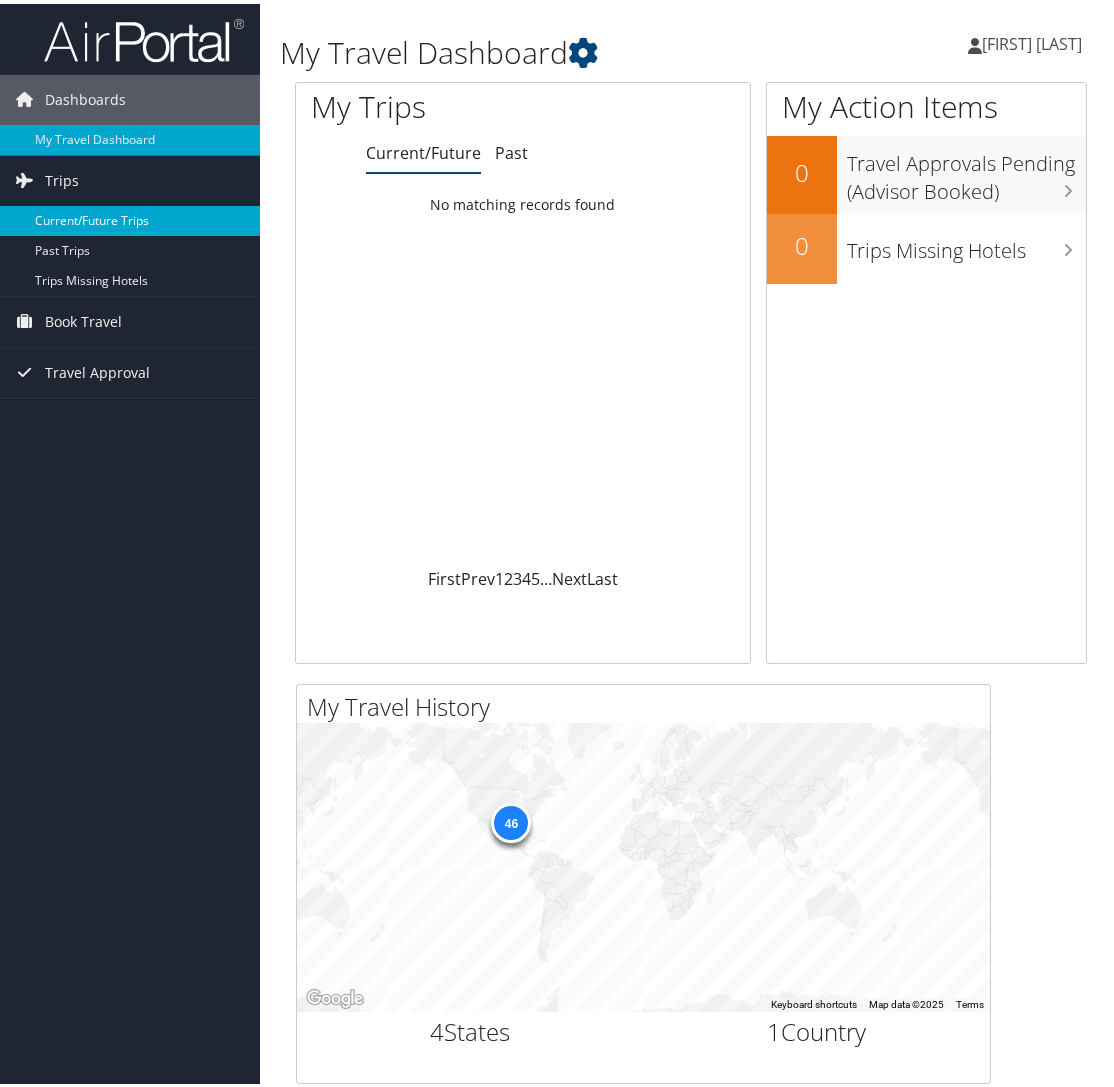 click on "Current/Future Trips" at bounding box center [130, 217] 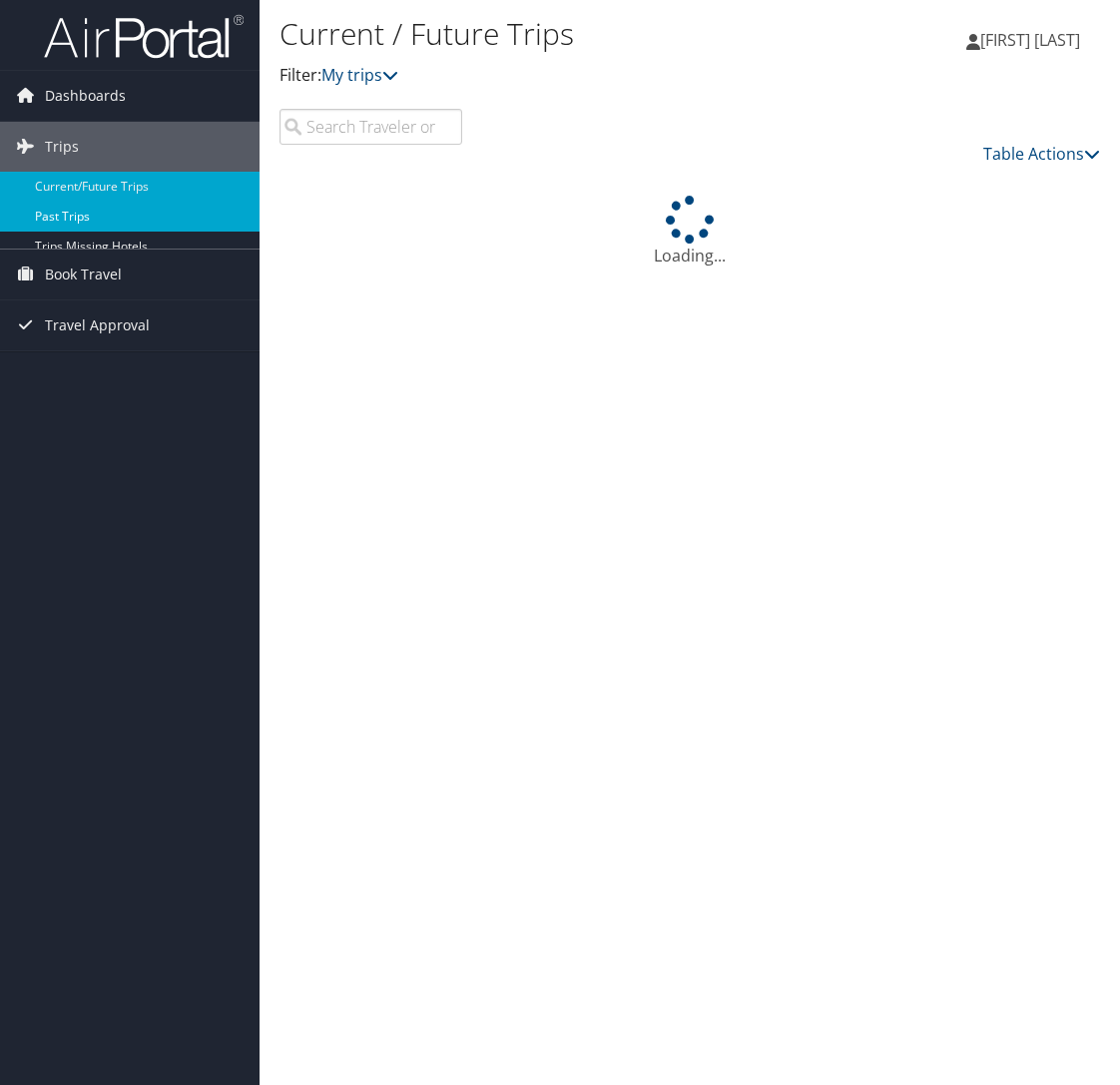 scroll, scrollTop: 0, scrollLeft: 0, axis: both 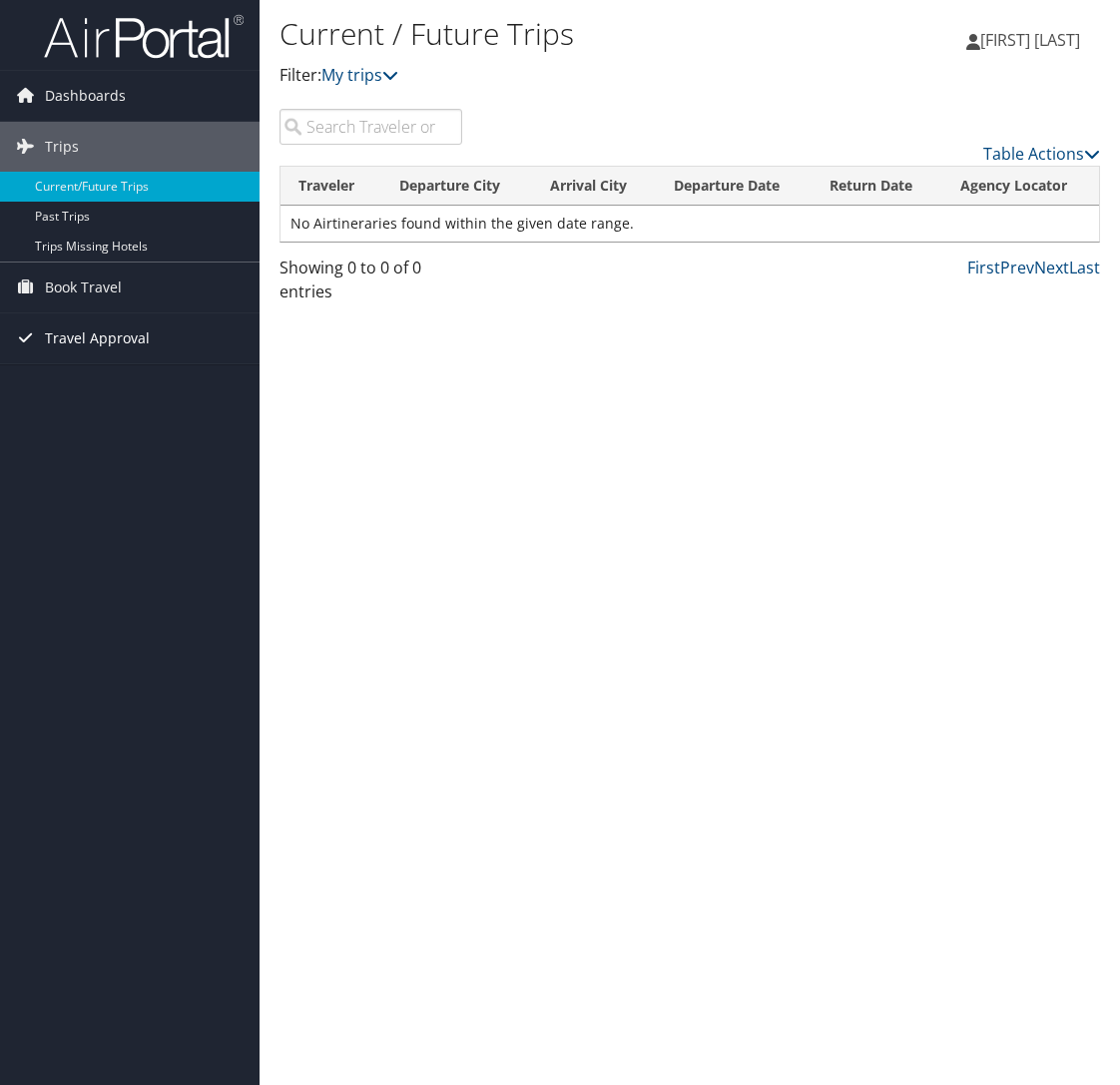 click at bounding box center (25, 337) 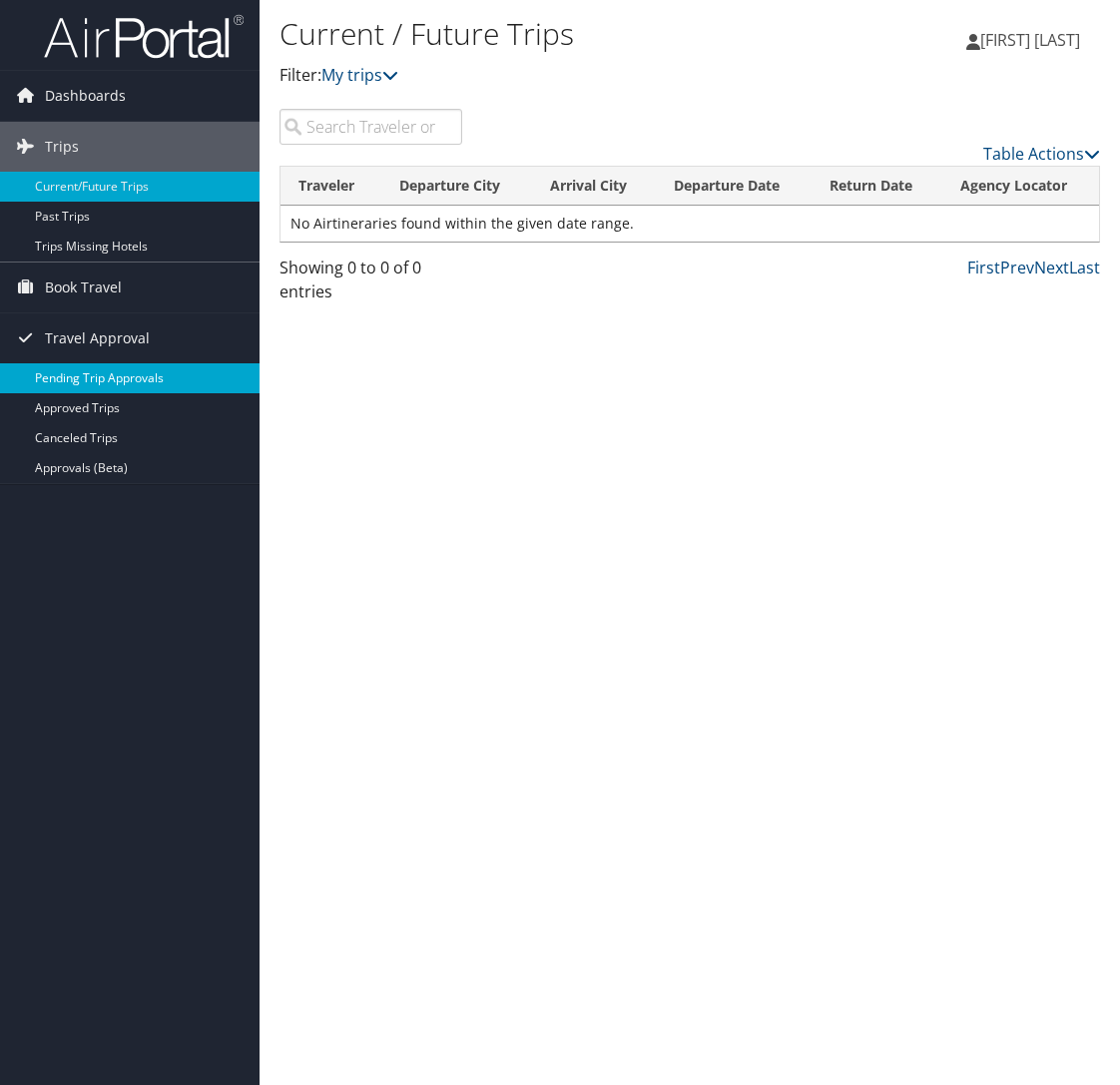 click on "Pending Trip Approvals" at bounding box center [130, 378] 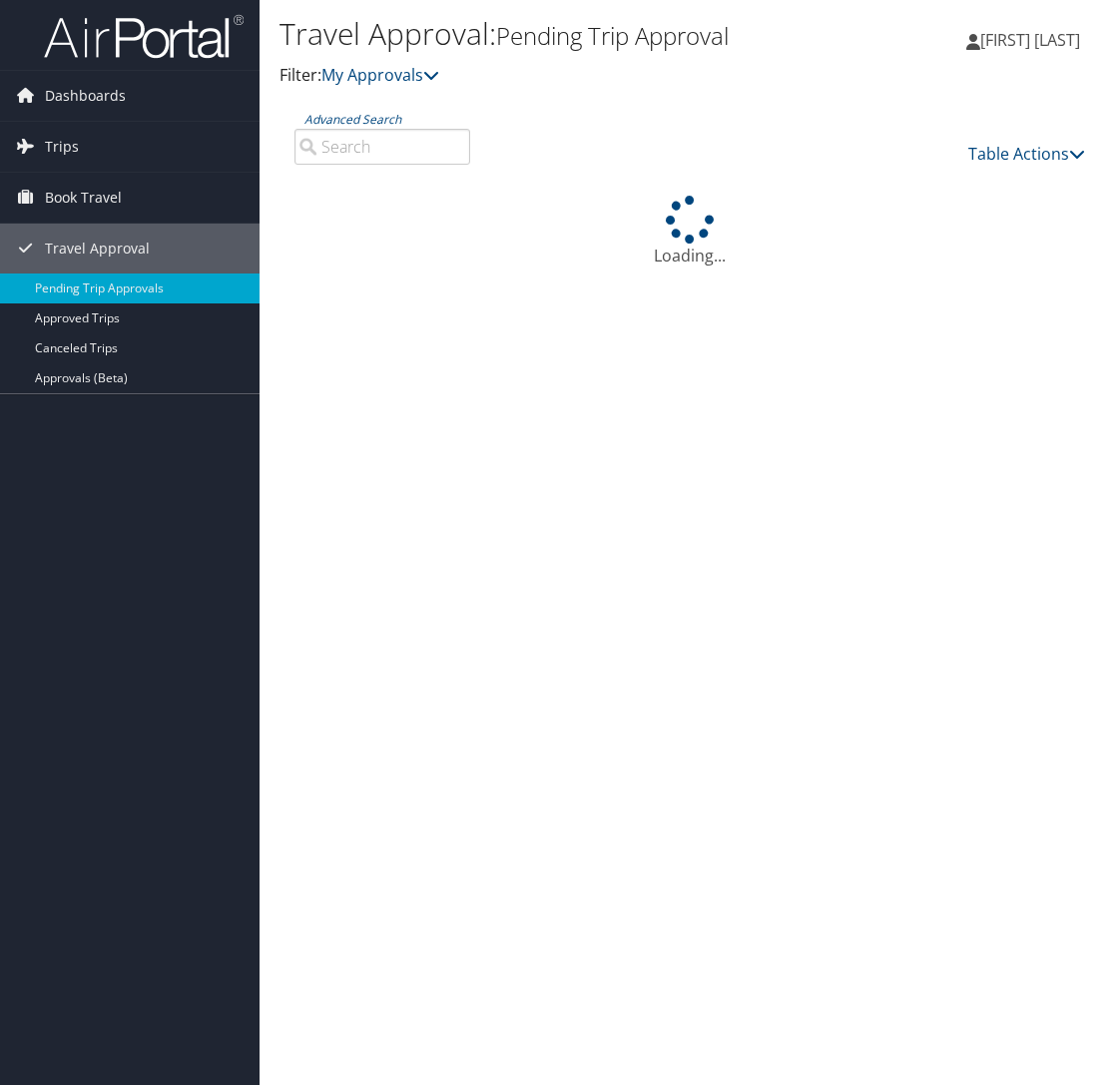 scroll, scrollTop: 0, scrollLeft: 0, axis: both 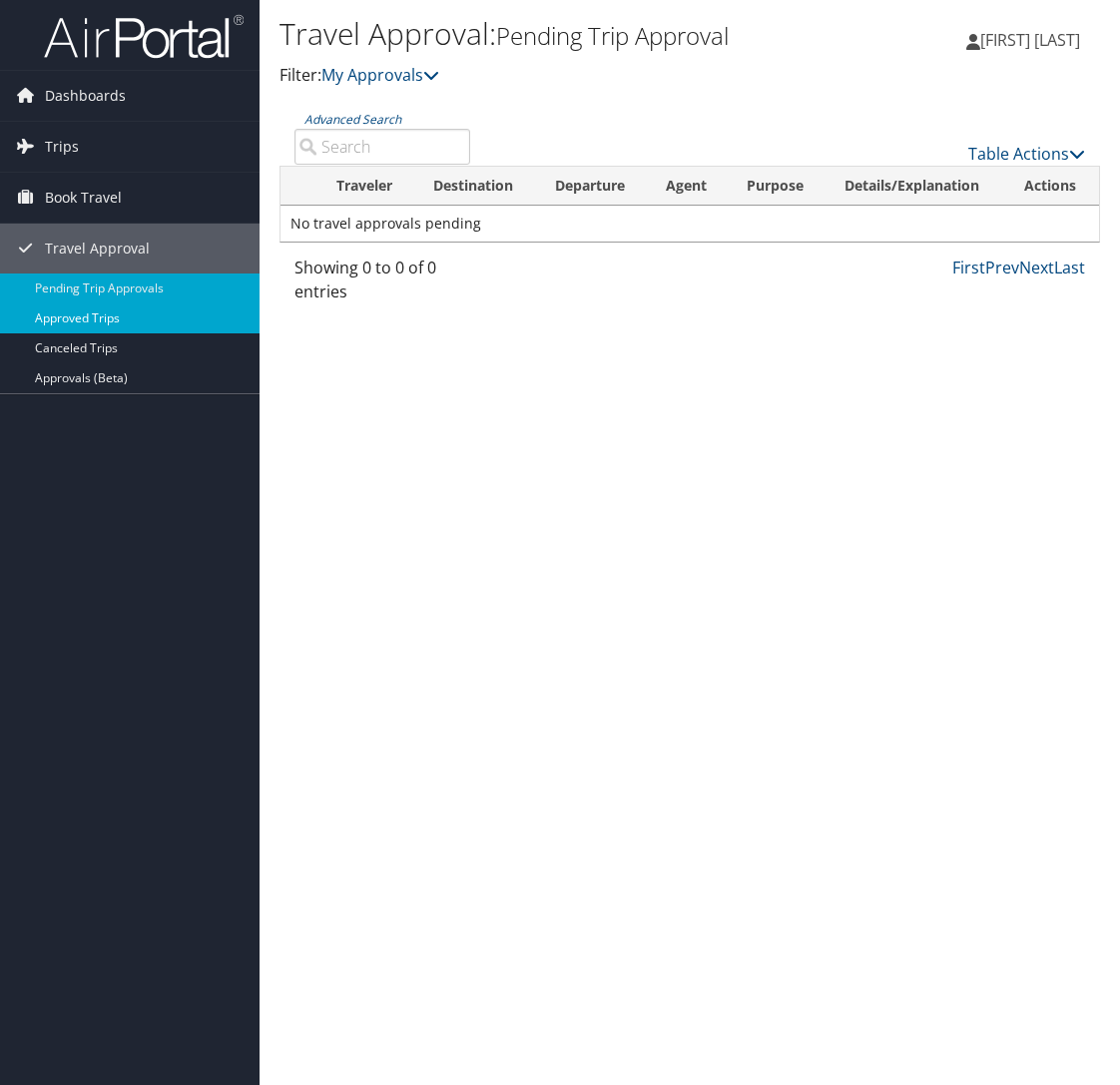 click on "Approved Trips" at bounding box center [130, 318] 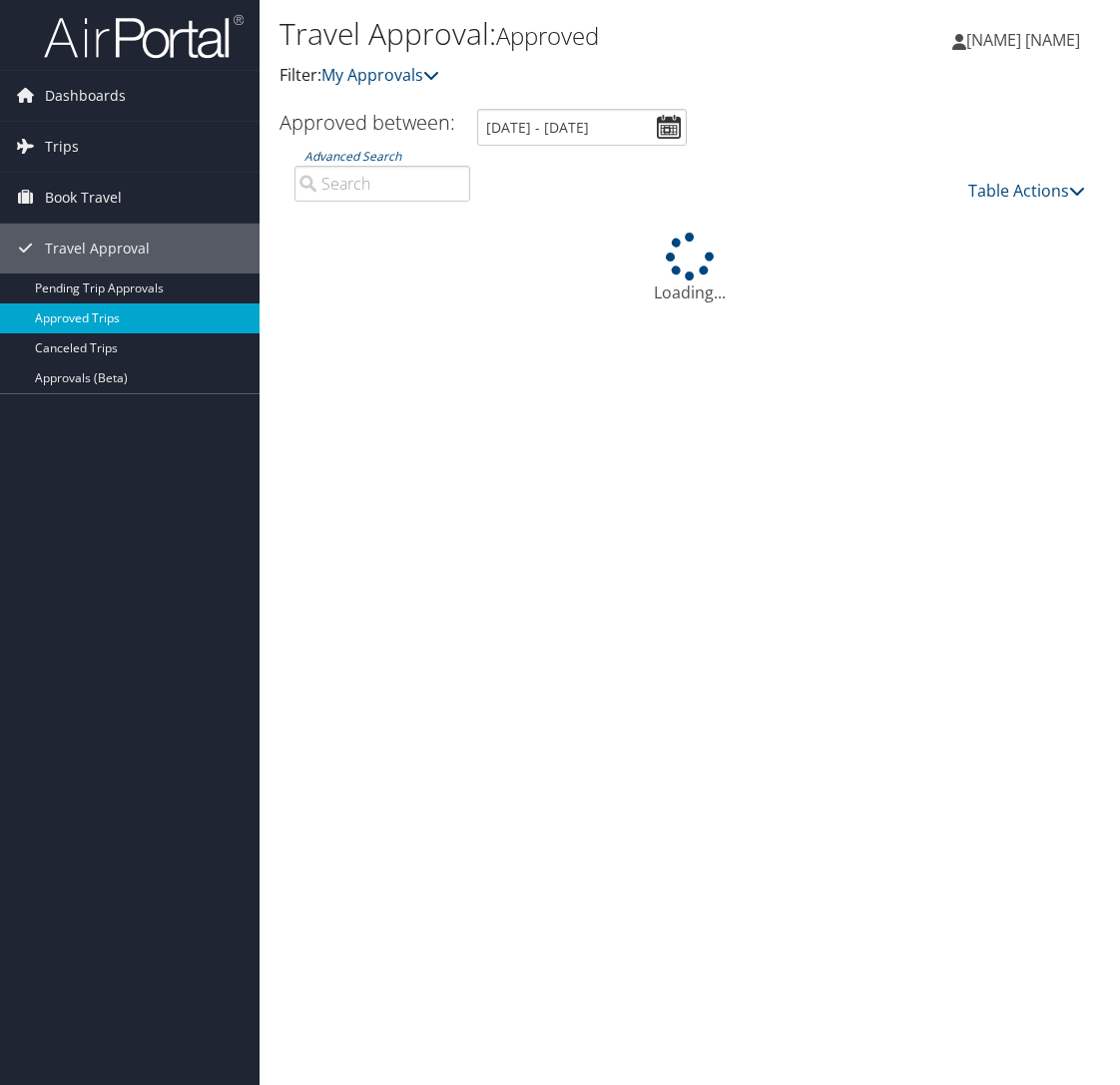scroll, scrollTop: 0, scrollLeft: 0, axis: both 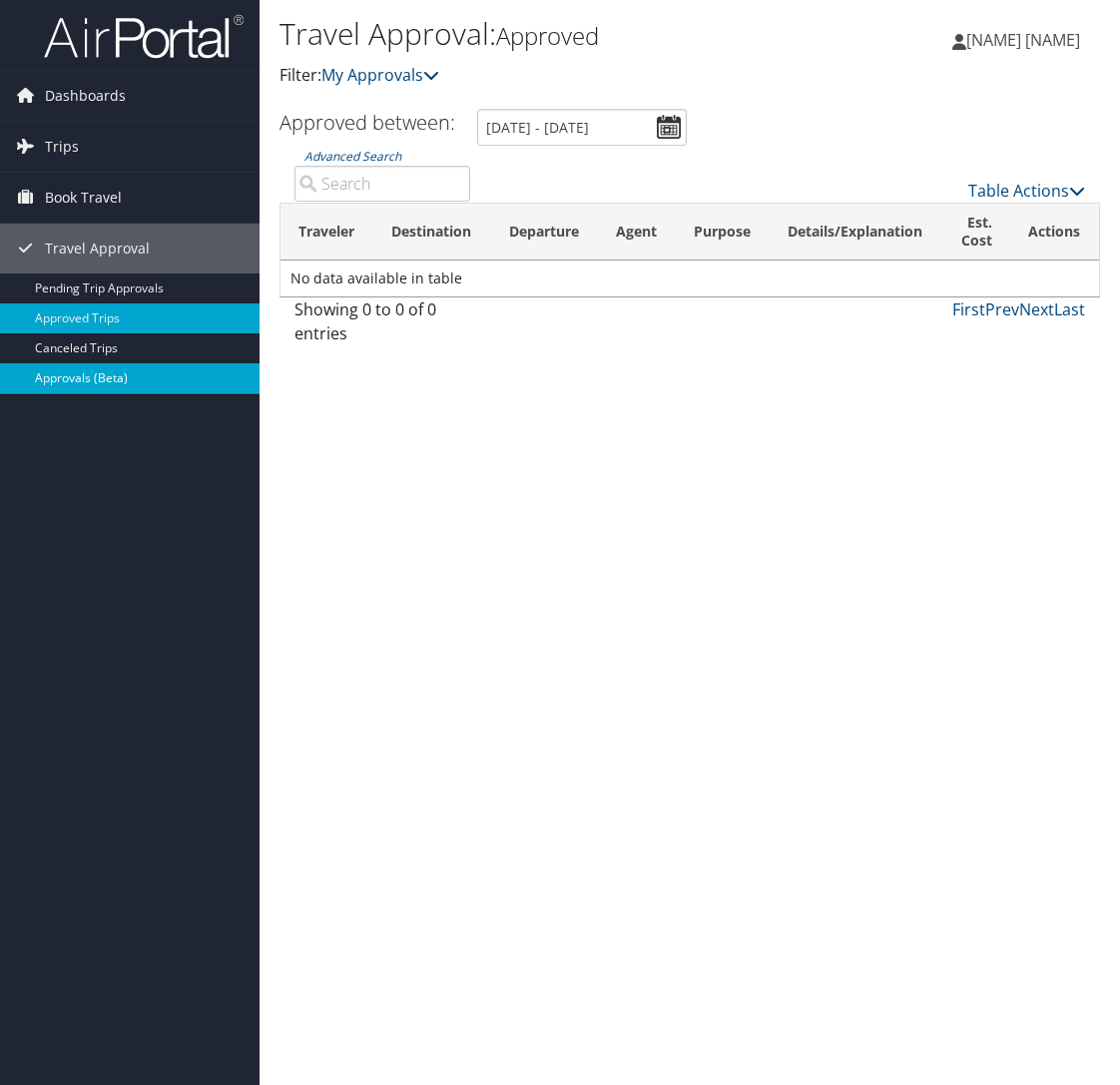 click on "Approvals (Beta)" at bounding box center (130, 378) 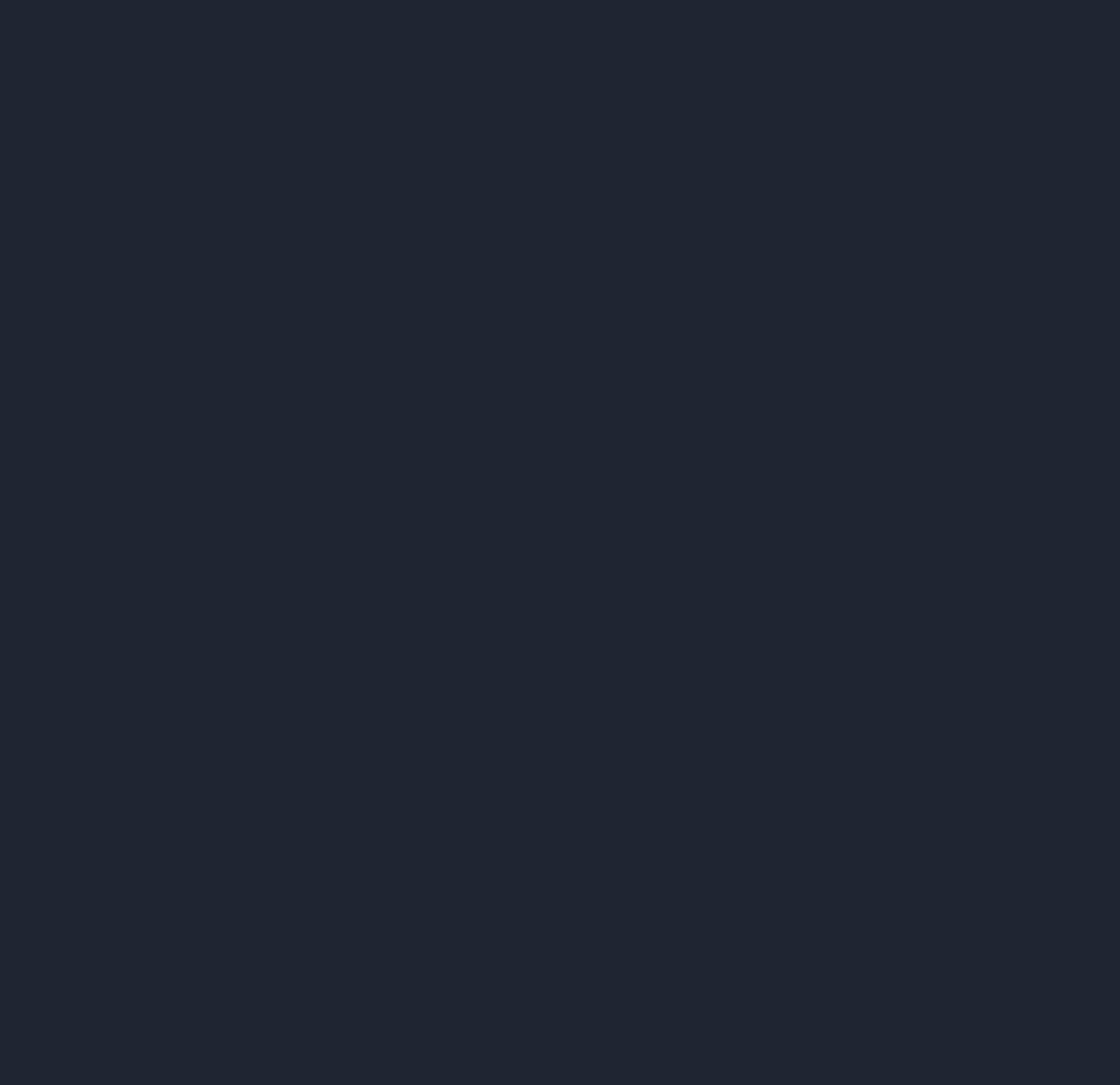 scroll, scrollTop: 0, scrollLeft: 0, axis: both 